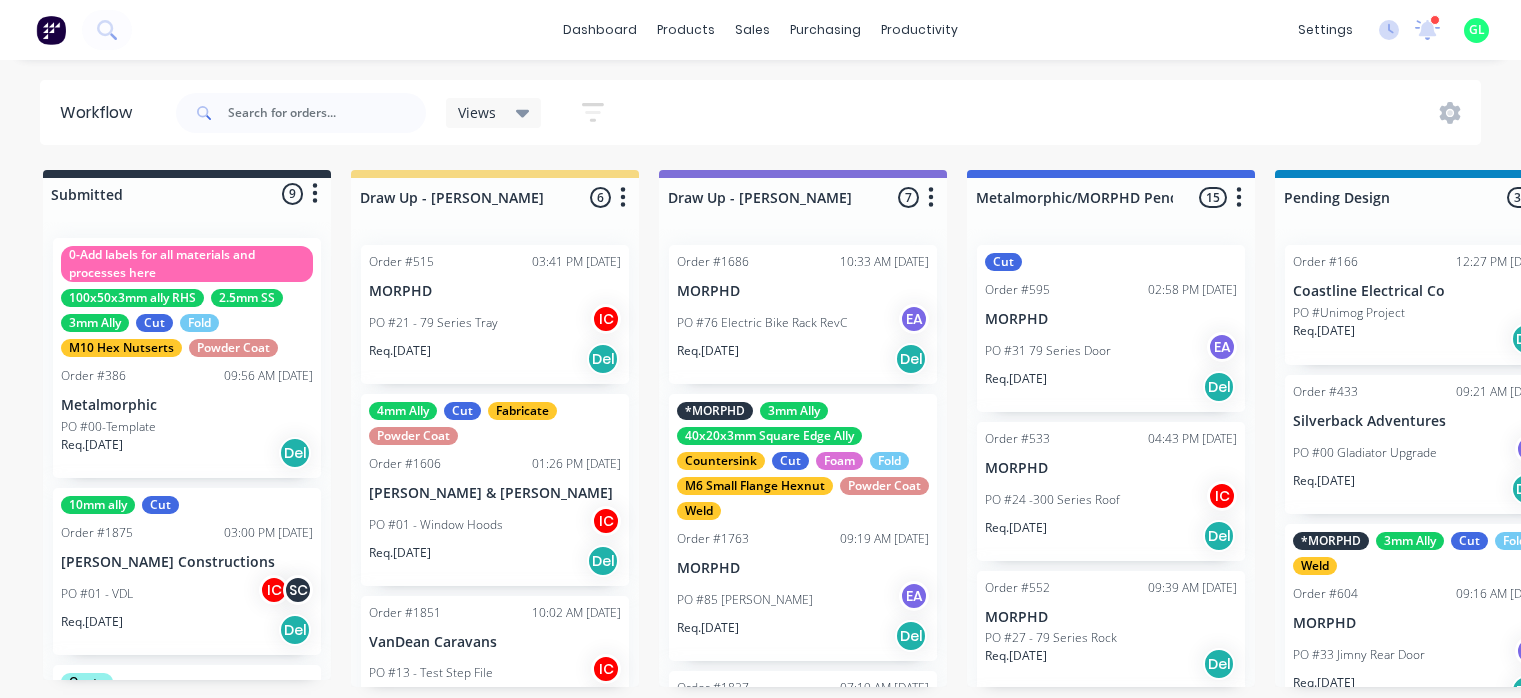 scroll, scrollTop: 0, scrollLeft: 0, axis: both 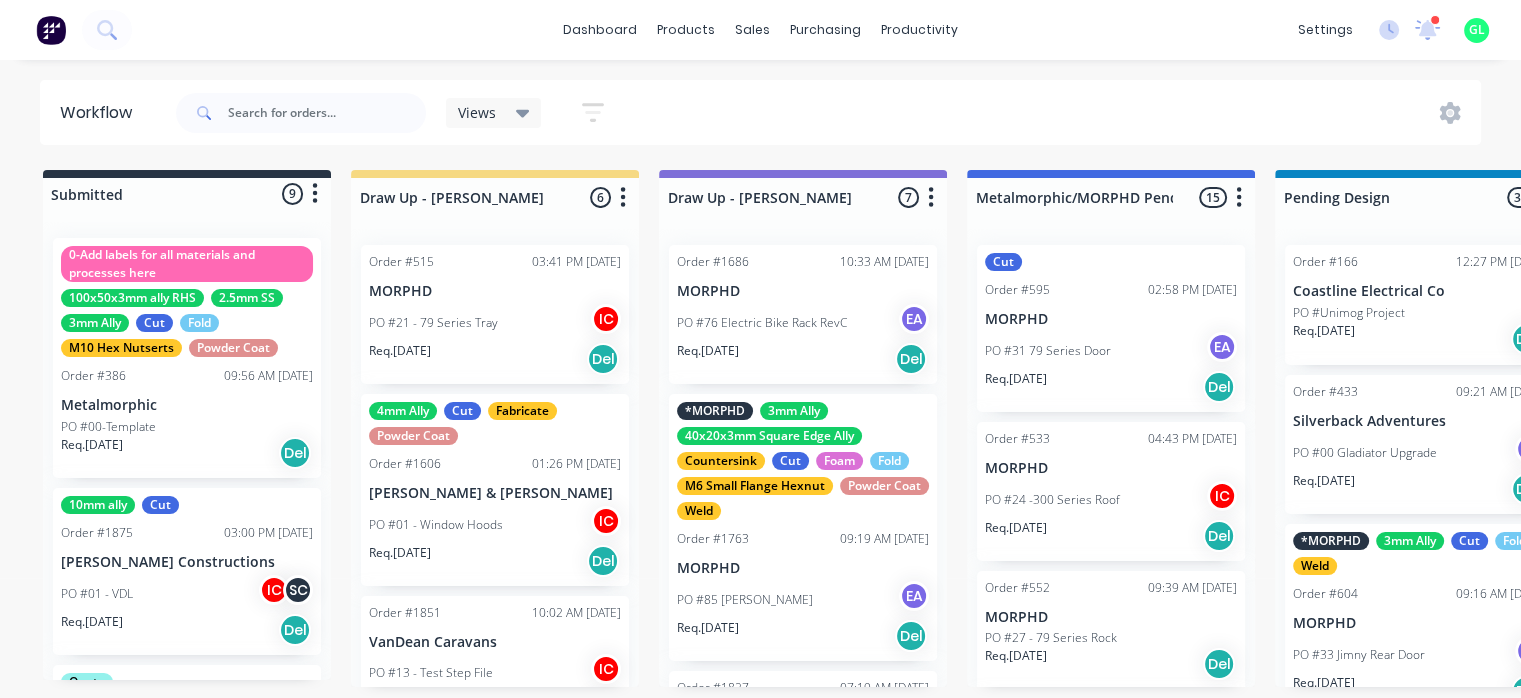 drag, startPoint x: 263, startPoint y: 91, endPoint x: 268, endPoint y: 116, distance: 25.495098 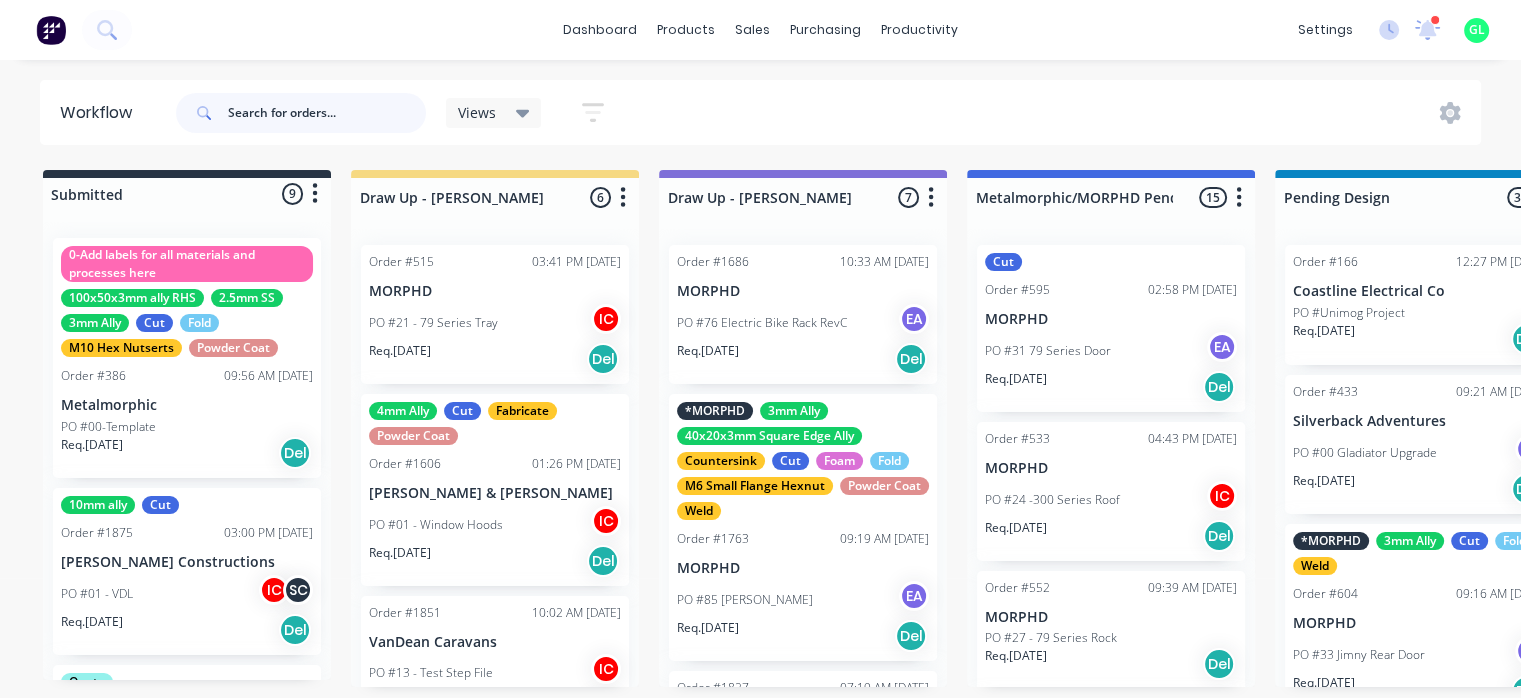 click at bounding box center (327, 113) 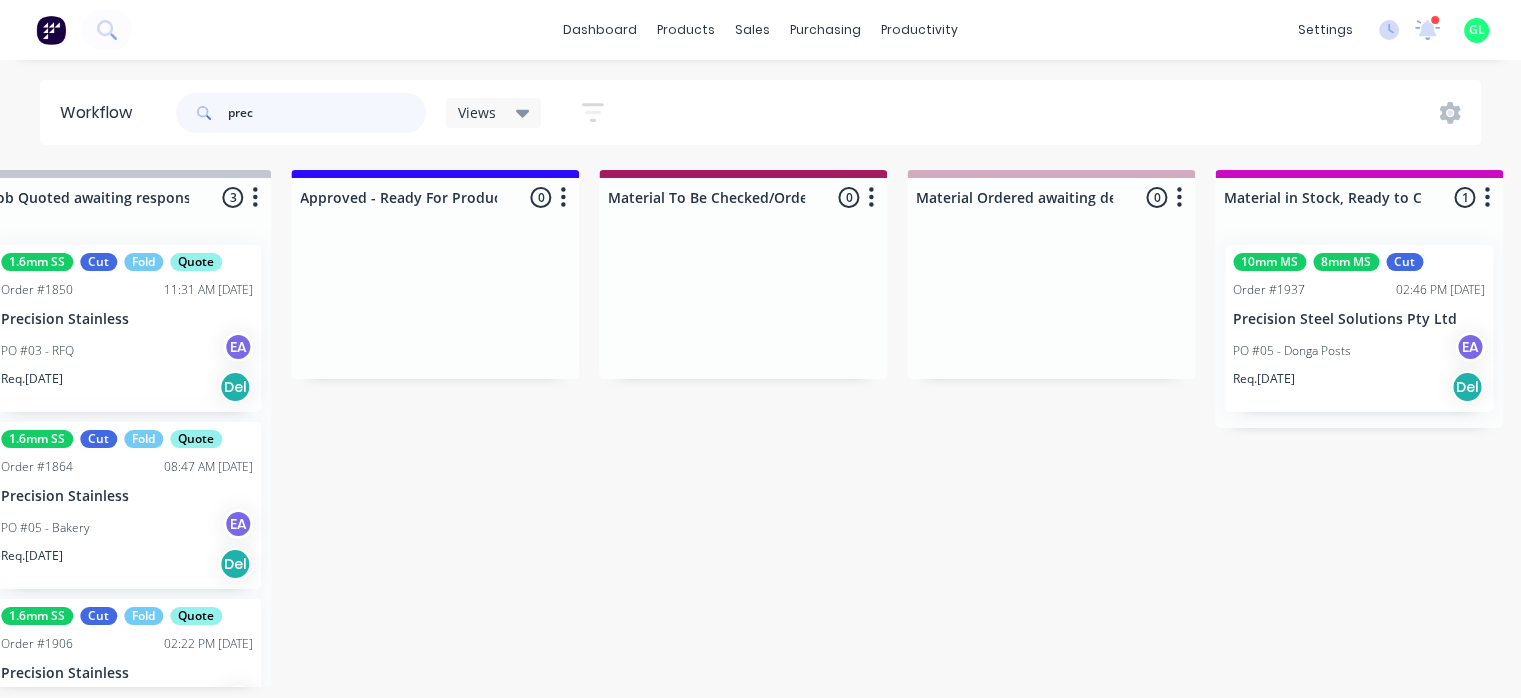 scroll, scrollTop: 0, scrollLeft: 2700, axis: horizontal 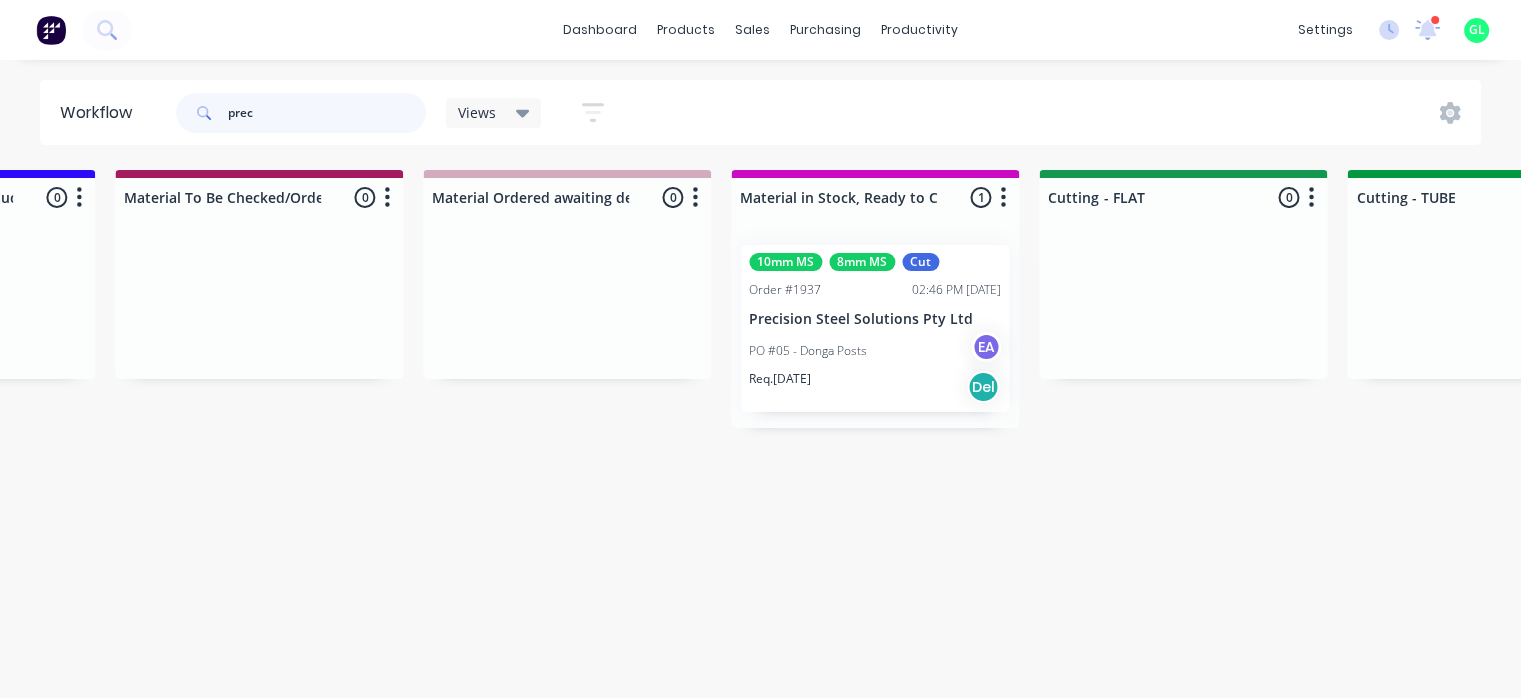 drag, startPoint x: 259, startPoint y: 113, endPoint x: 213, endPoint y: 112, distance: 46.010868 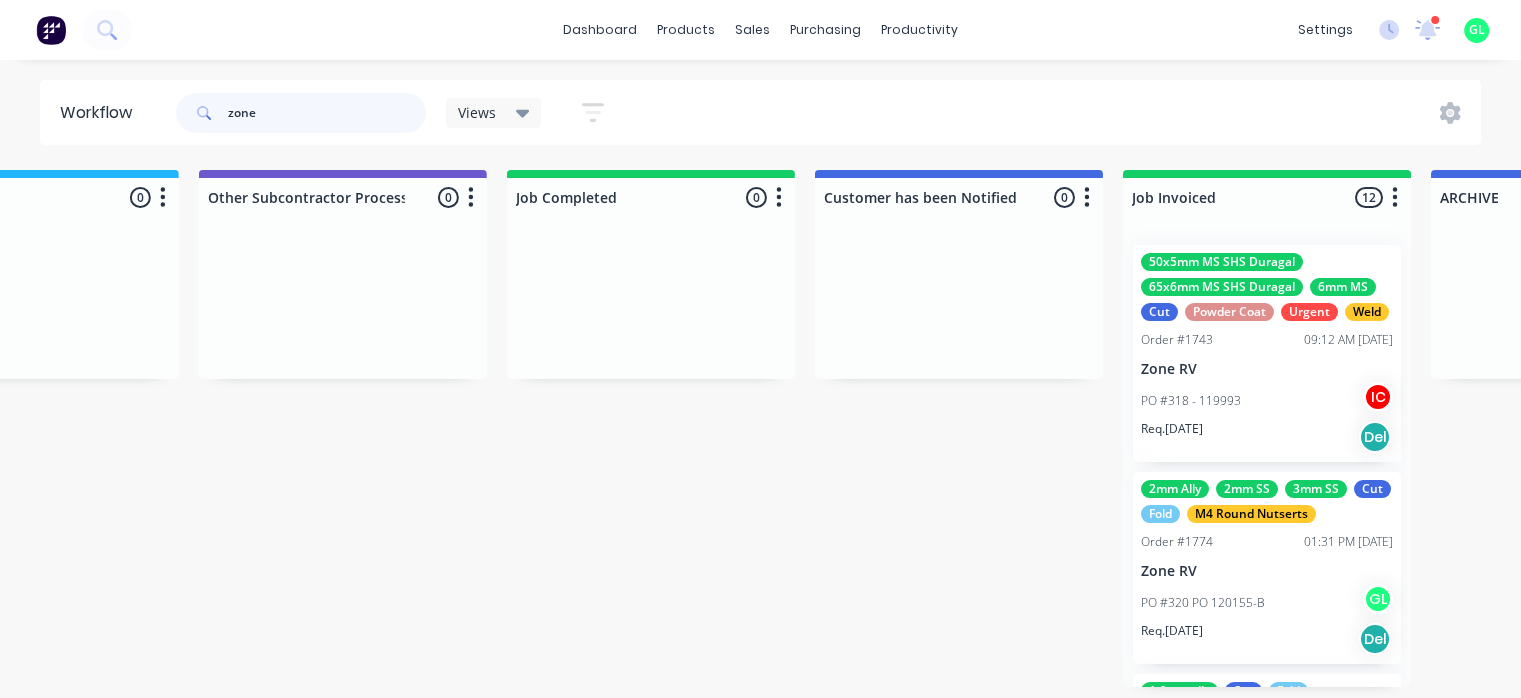 scroll, scrollTop: 0, scrollLeft: 6600, axis: horizontal 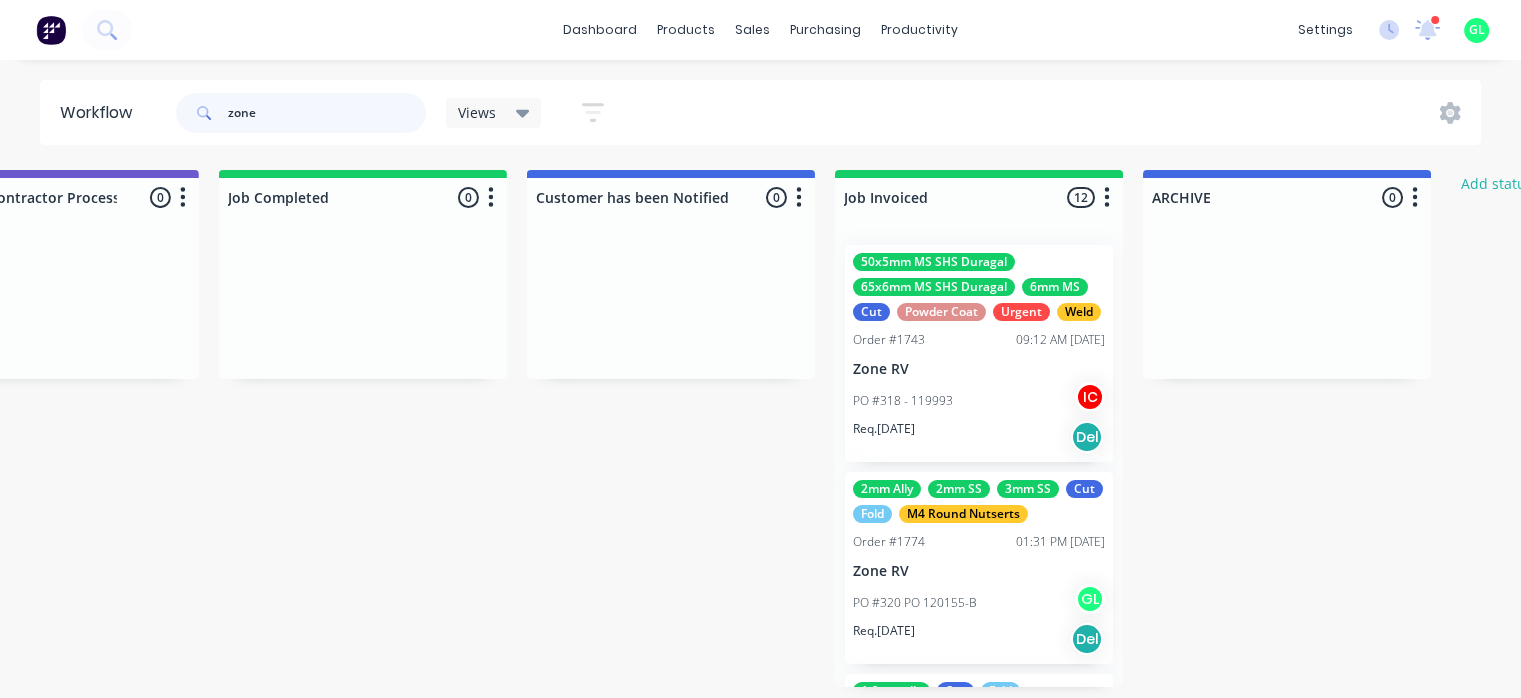 type on "zone" 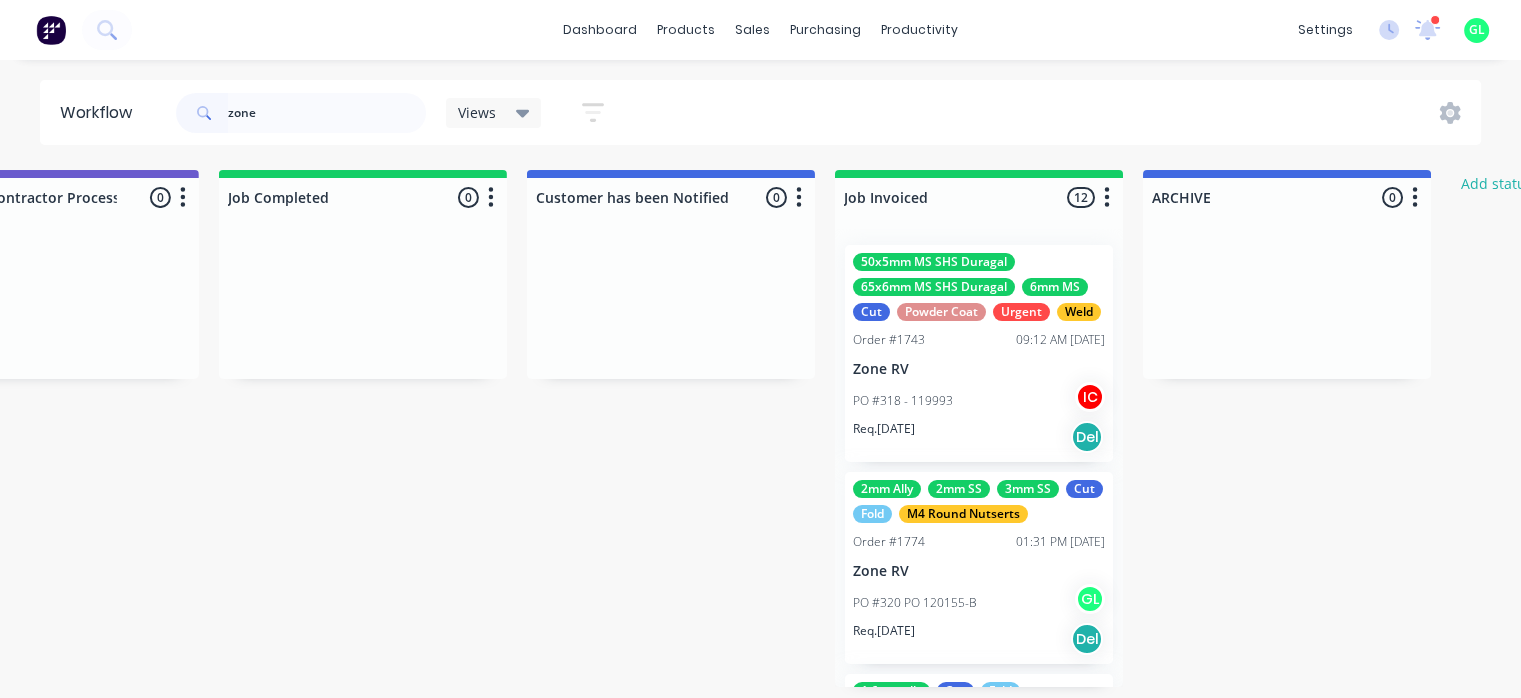 click 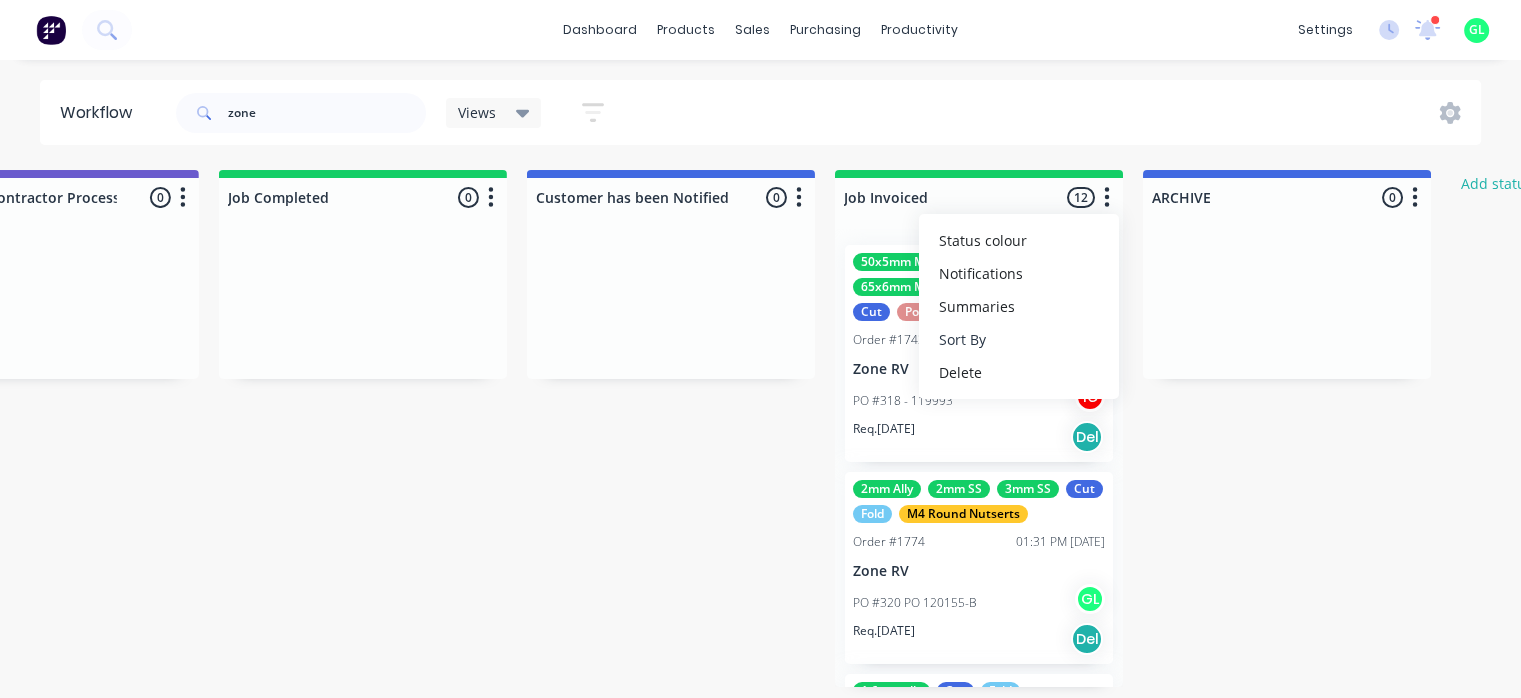 click on "Sort By" at bounding box center (1019, 339) 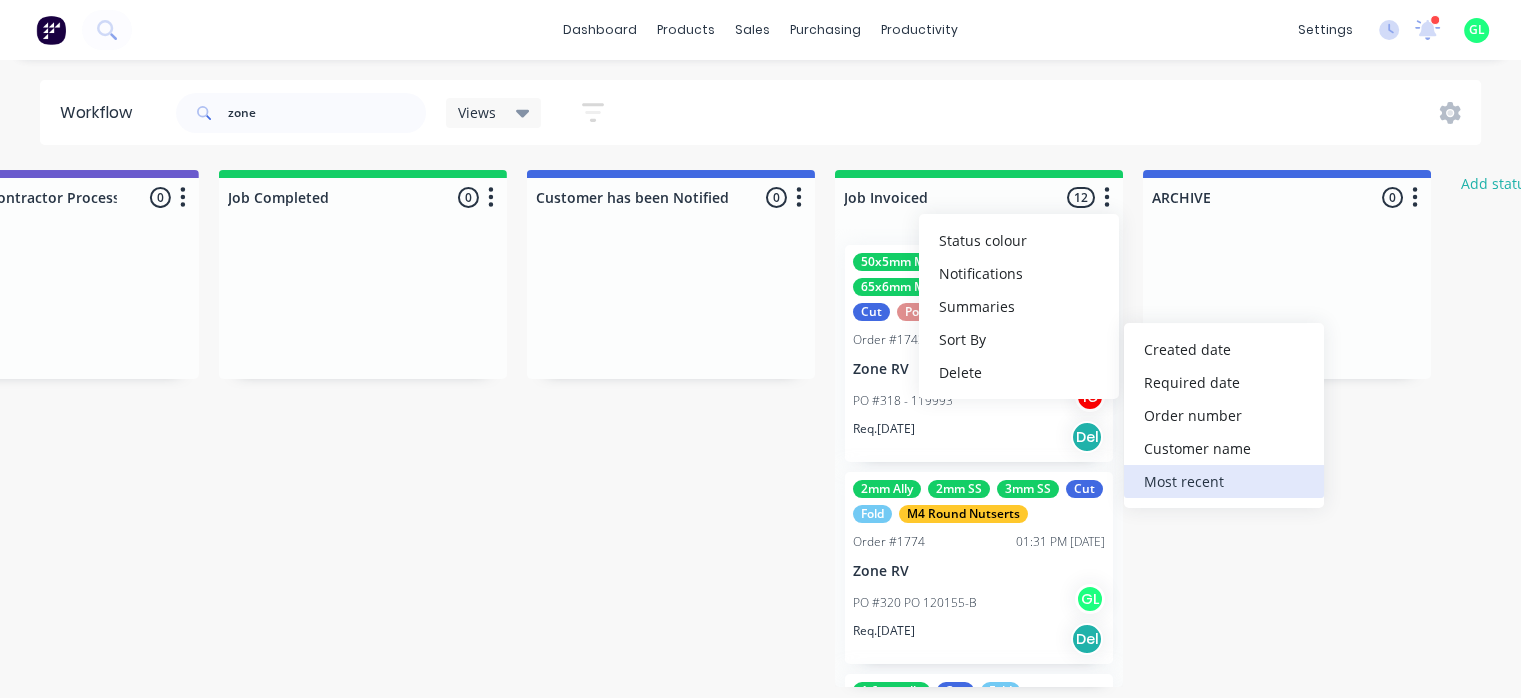 click on "Most recent" at bounding box center [1224, 481] 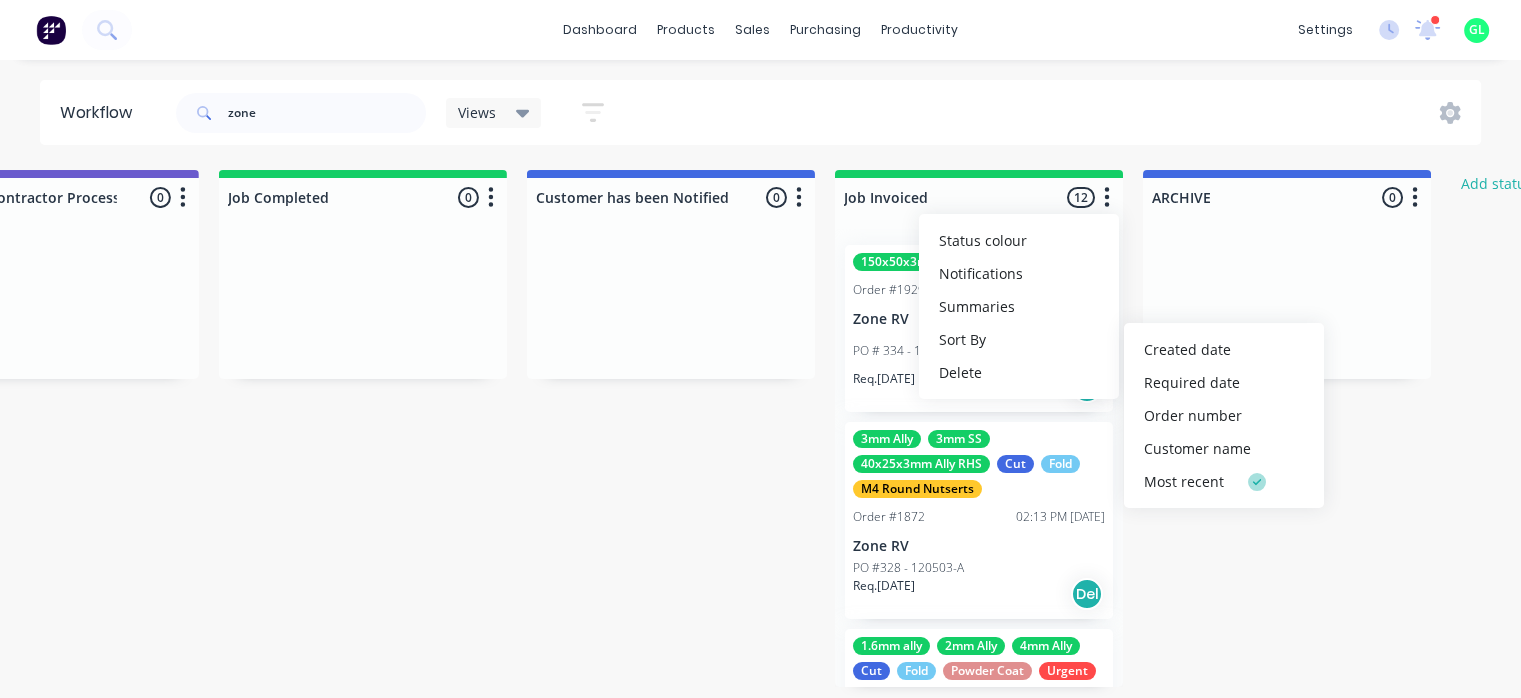 click on "Submitted 0 Status colour #273444 hex #273444 Save Cancel Summaries Total order value Invoiced to date To be invoiced Sort By Created date Required date Order number Customer name Most recent Draw Up - [PERSON_NAME] 0 Status colour #F6D982 hex #F6D982 Save Cancel Notifications Email SMS Summaries Total order value Invoiced to date To be invoiced Sort By Created date Required date Order number Customer name Most recent Delete Draw Up - [PERSON_NAME] 0 Status colour #7E6FD8 hex #7E6FD8 Save Cancel Notifications Email SMS Summaries Total order value Invoiced to date To be invoiced Sort By Created date Required date Order number Customer name Most recent Delete Metalmorphic/MORPHD Pending 0 Status colour #4169E1 hex #4169E1 Save Cancel Notifications Email SMS Summaries Total order value Invoiced to date To be invoiced Sort By Created date Required date Order number Customer name Most recent Delete Pending Design 0 Status colour #0884C2 hex #0884C2 Save Cancel Notifications Email SMS Summaries Total order value Invoiced to date 1" at bounding box center [-2483, 428] 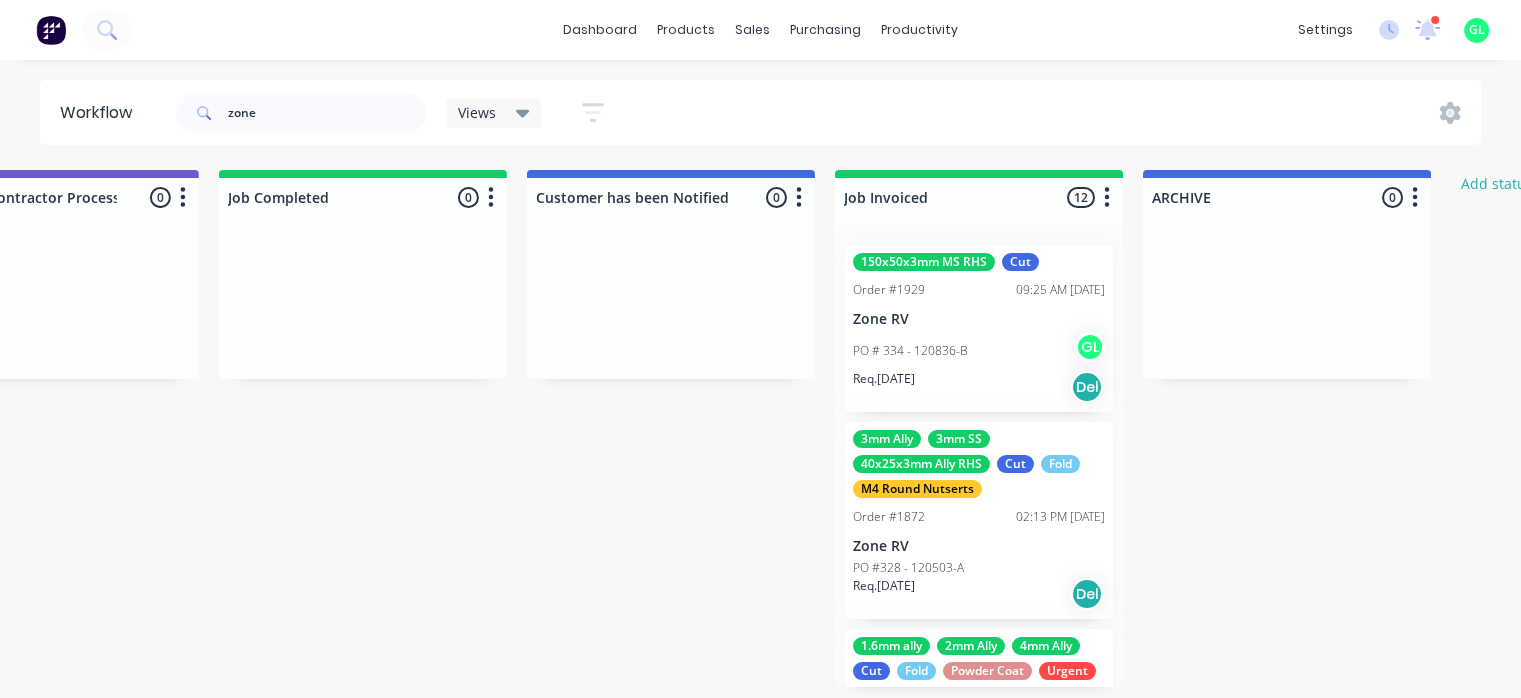 click on "PO # 334 - 120836-B" at bounding box center [910, 351] 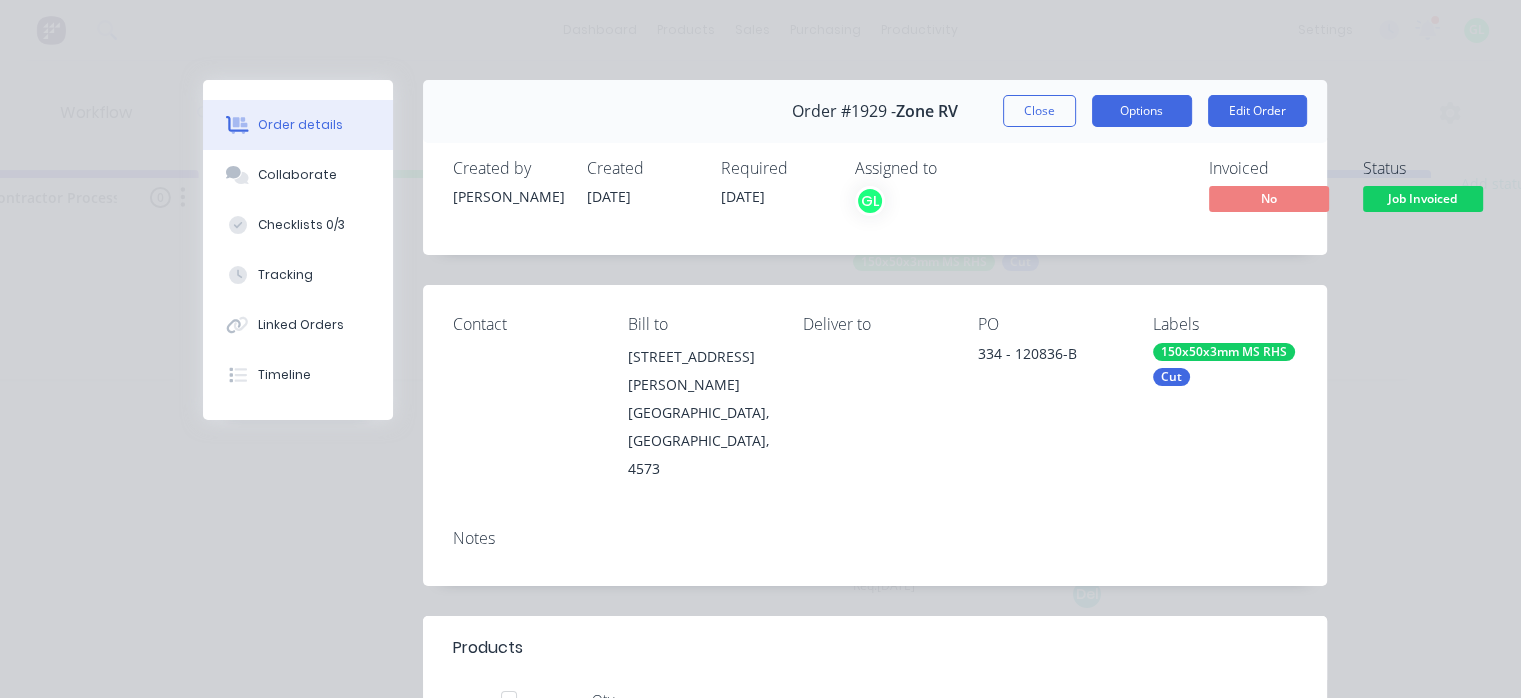 click on "Options" at bounding box center (1142, 111) 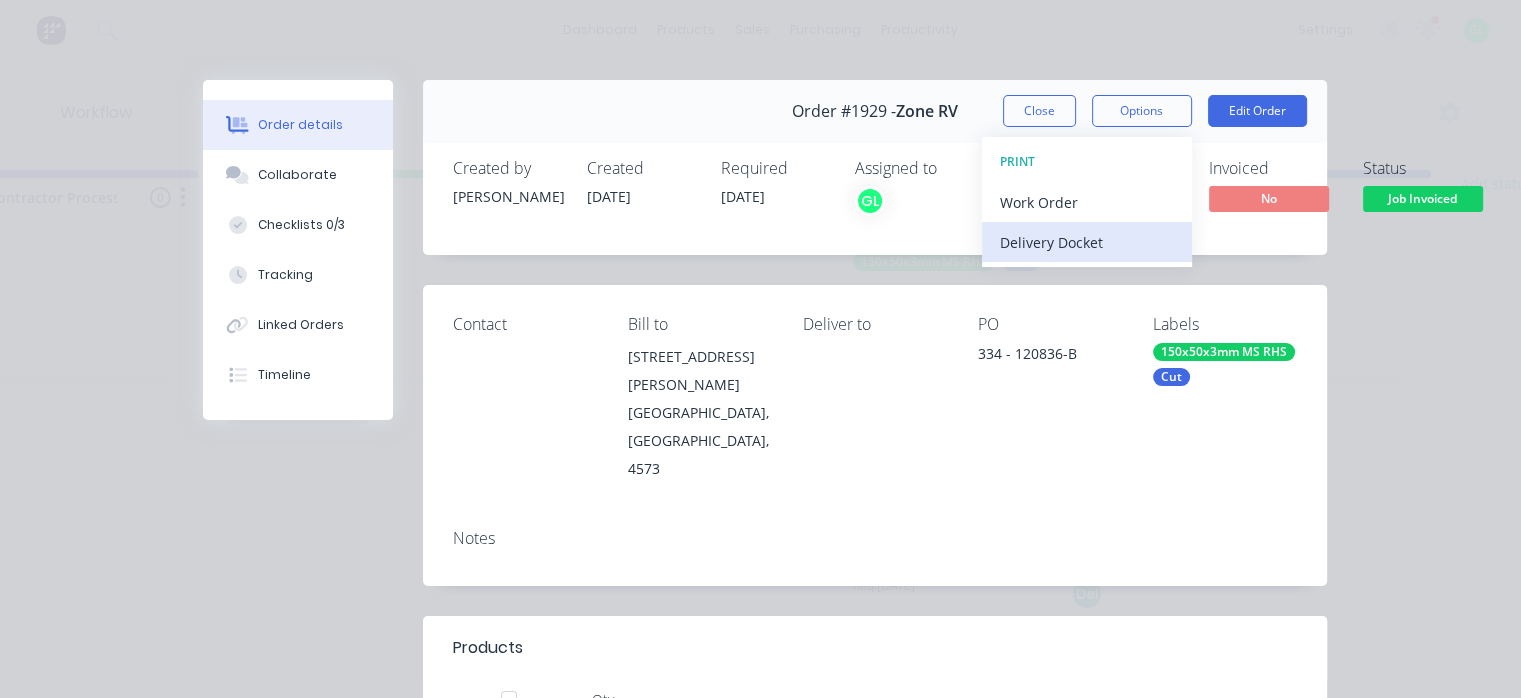 click on "Delivery Docket" at bounding box center (1087, 242) 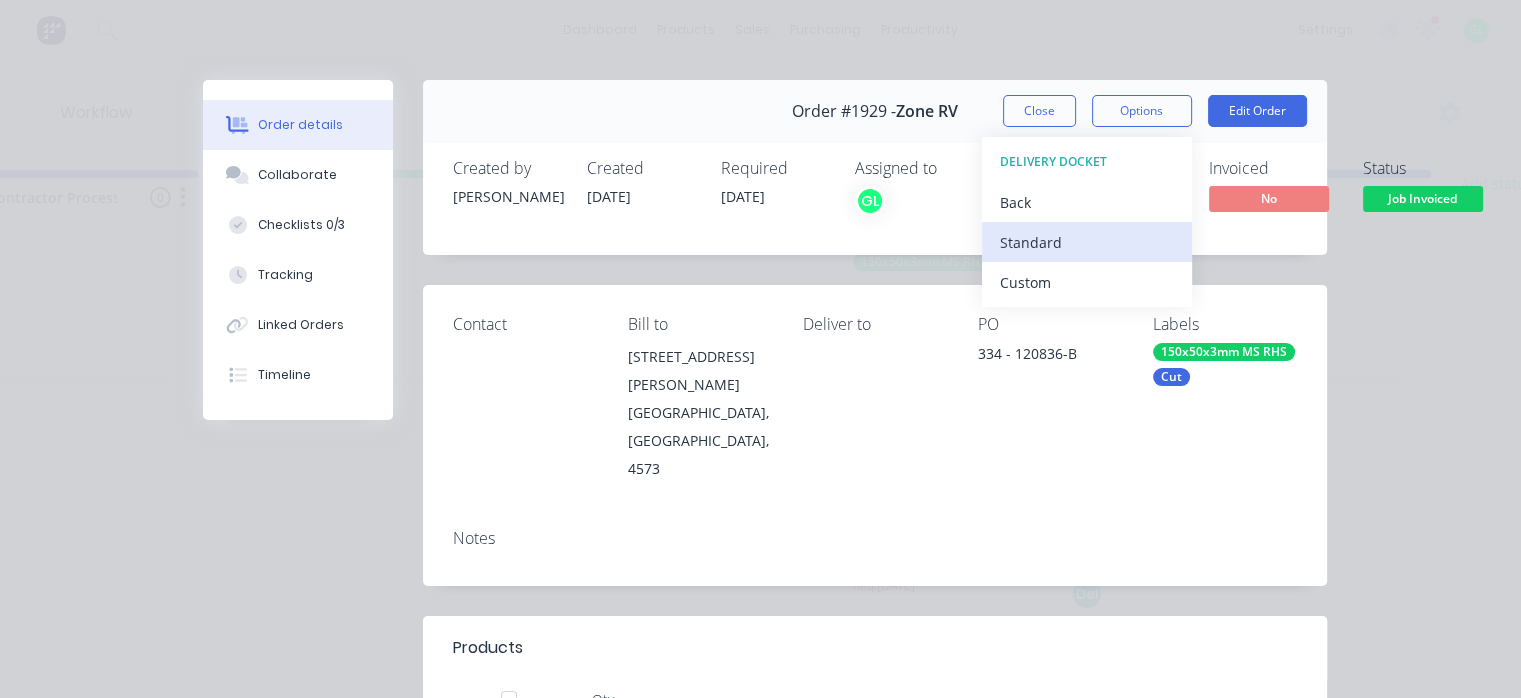 click on "Standard" at bounding box center (1087, 242) 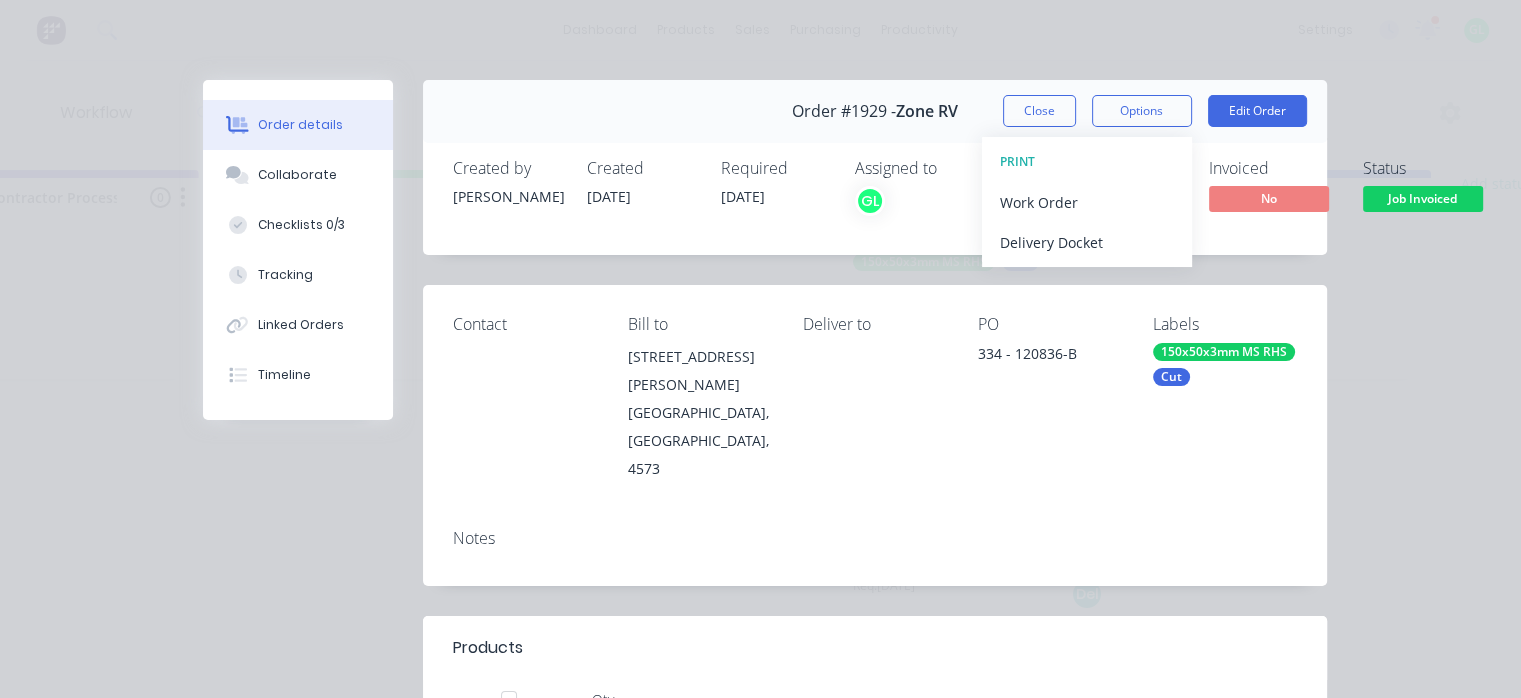 click on "Order details Collaborate Checklists 0/3 Tracking Linked Orders Timeline   Order details   Collaborate   Checklists   Tracking   Linked Orders   Timeline Order #1929 -  Zone RV Close   Options     PRINT   Work Order   Delivery Docket   Edit Order   Created by [PERSON_NAME] Created [DATE] Required [DATE] Assigned to GL Invoiced No Status Job Invoiced Contact Bill to [STREET_ADDRESS][PERSON_NAME] Deliver to PO  334 - 120836-B Labels 150x50x3mm MS RHS Cut Create new label Notes Products Qty 23 100111-B Description 150x50x3mm MS RHS
cut 23 100112-B Description 150x50x3mm MS RHS
cut 10 100113 Description 150x50x3mm MS RHS
cut 24 100114 Description 150x50x3mm MS RHS
cut 14 100117-D 2mm Gap Extended Description 150x50x3mm MS RHS
cut 14 100118 2mm Gap Extended Description 150x50x3mm MS RHS
cut 25 100143 Description 150x50x3mm MS RHS
cut Labour $0.00 Sub total $9,092.53 Margin $0.00  ( 0.00 %) Tax $909.26 Total $10,001.79" at bounding box center (760, 349) 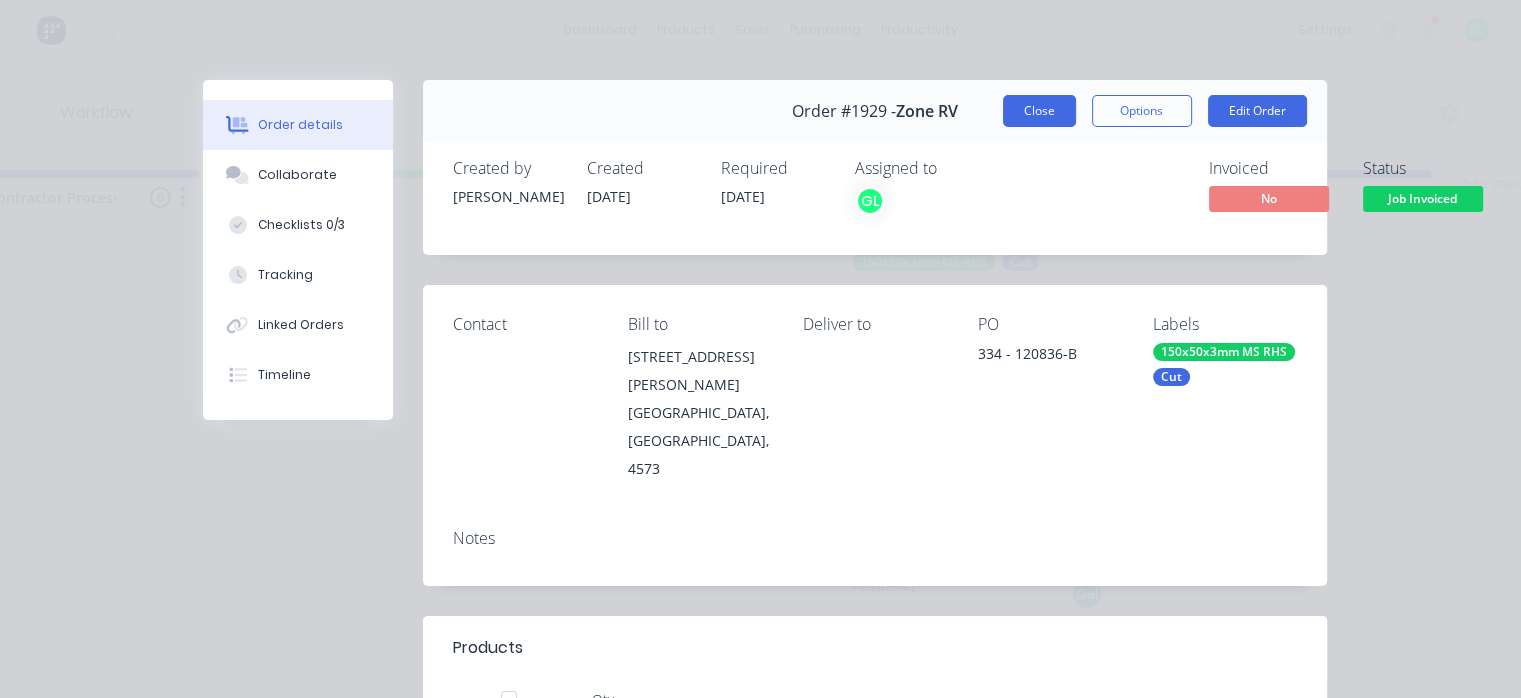 click on "Close" at bounding box center [1039, 111] 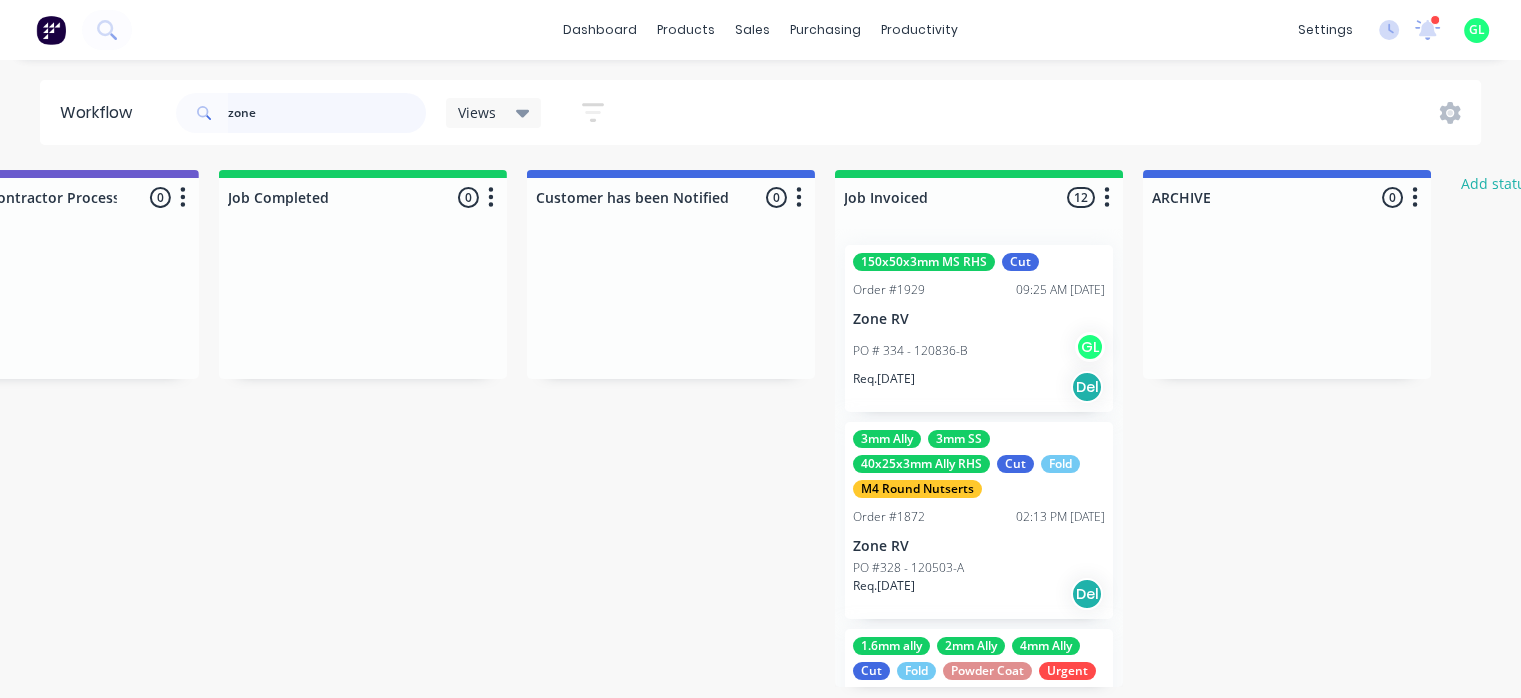 click on "zone" at bounding box center [327, 113] 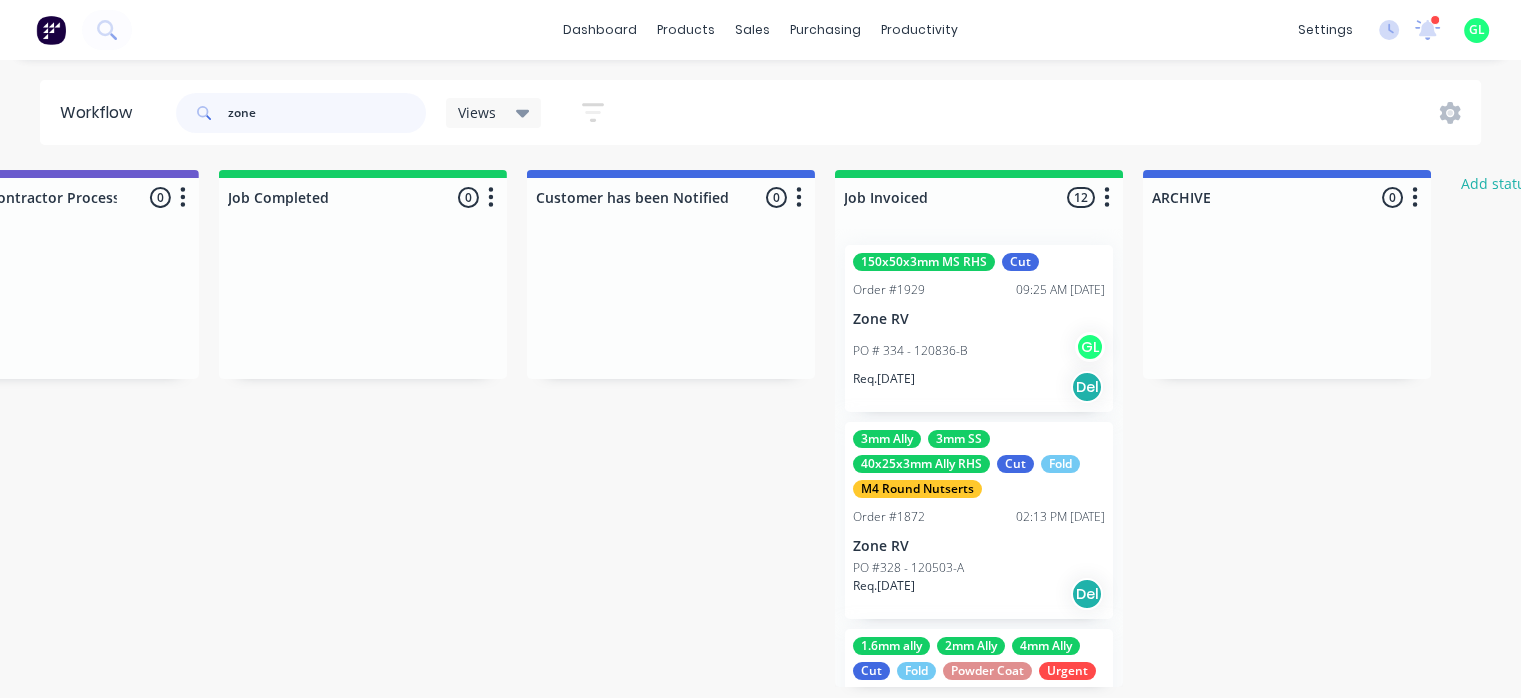 click on "zone" at bounding box center (327, 113) 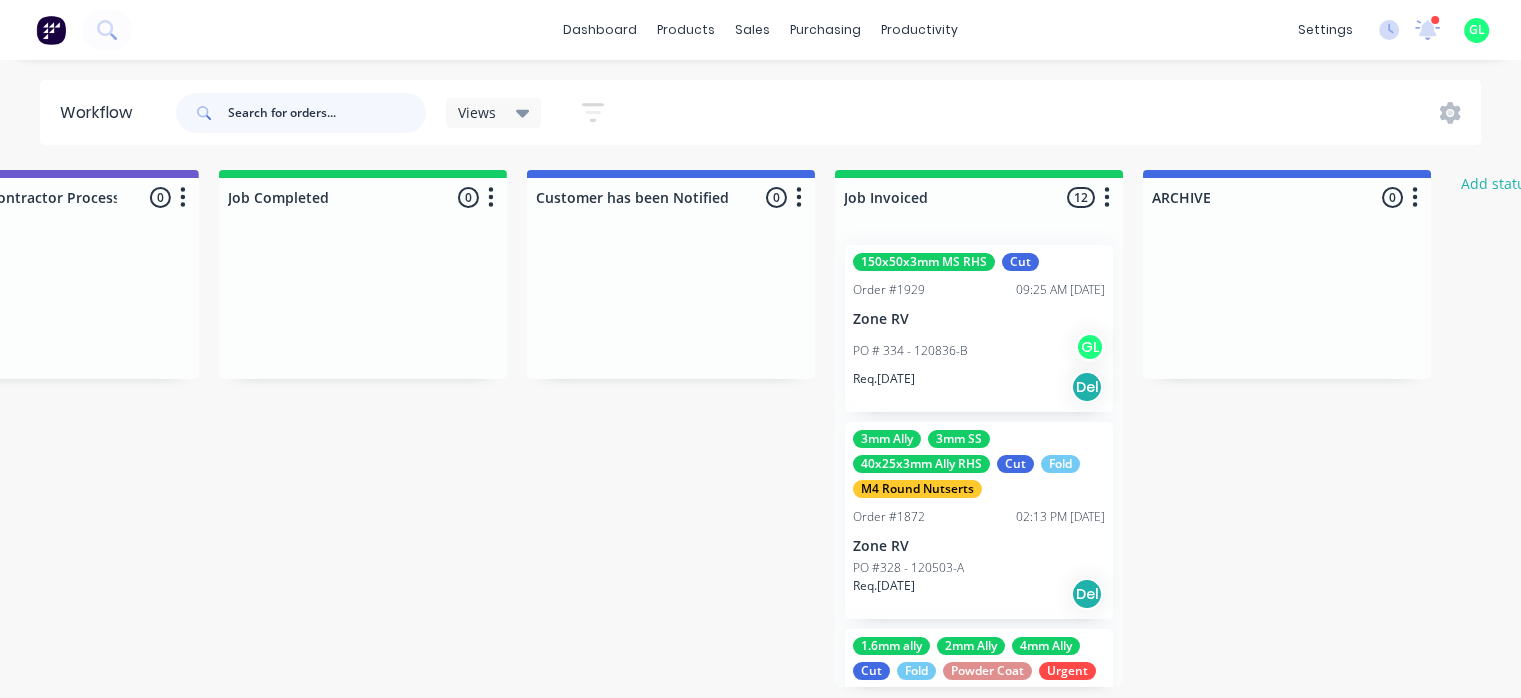 scroll, scrollTop: 0, scrollLeft: 0, axis: both 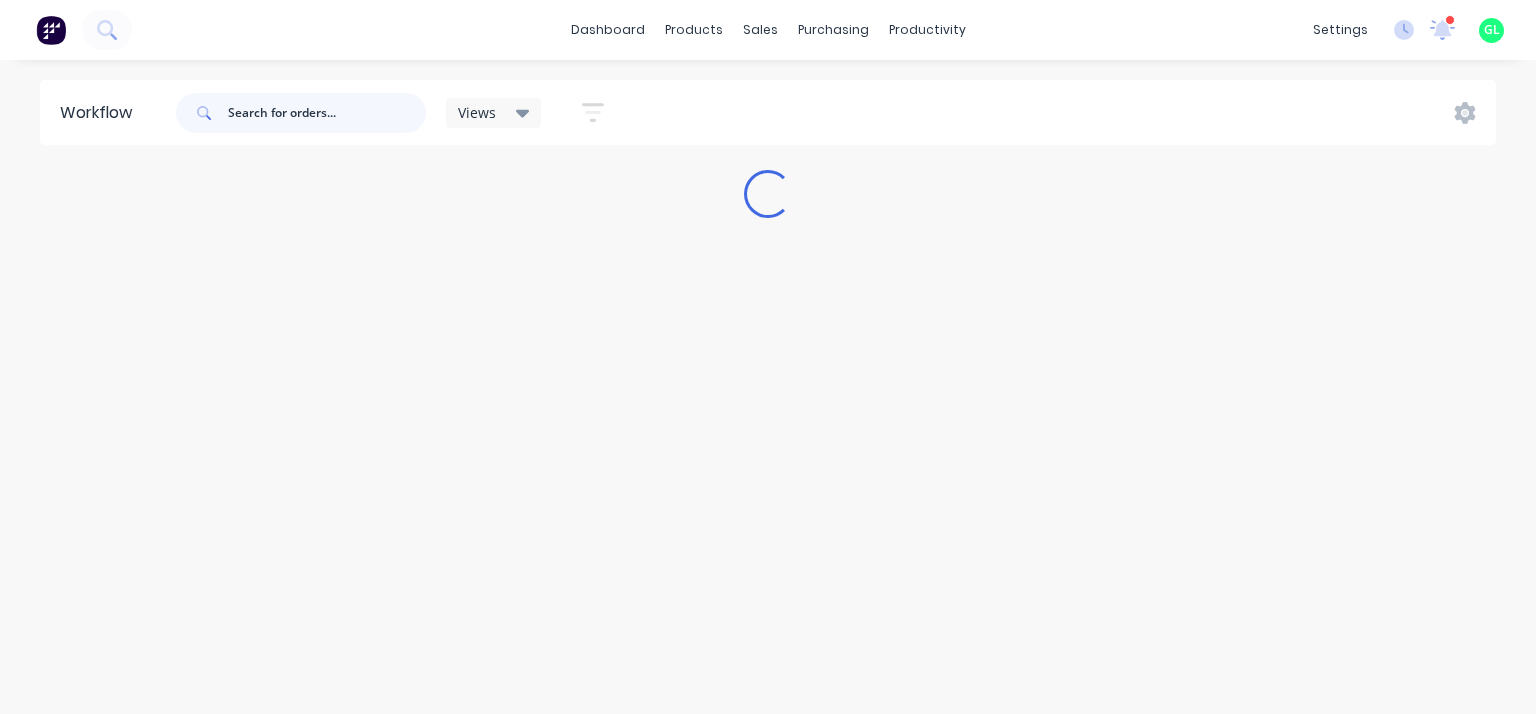 type 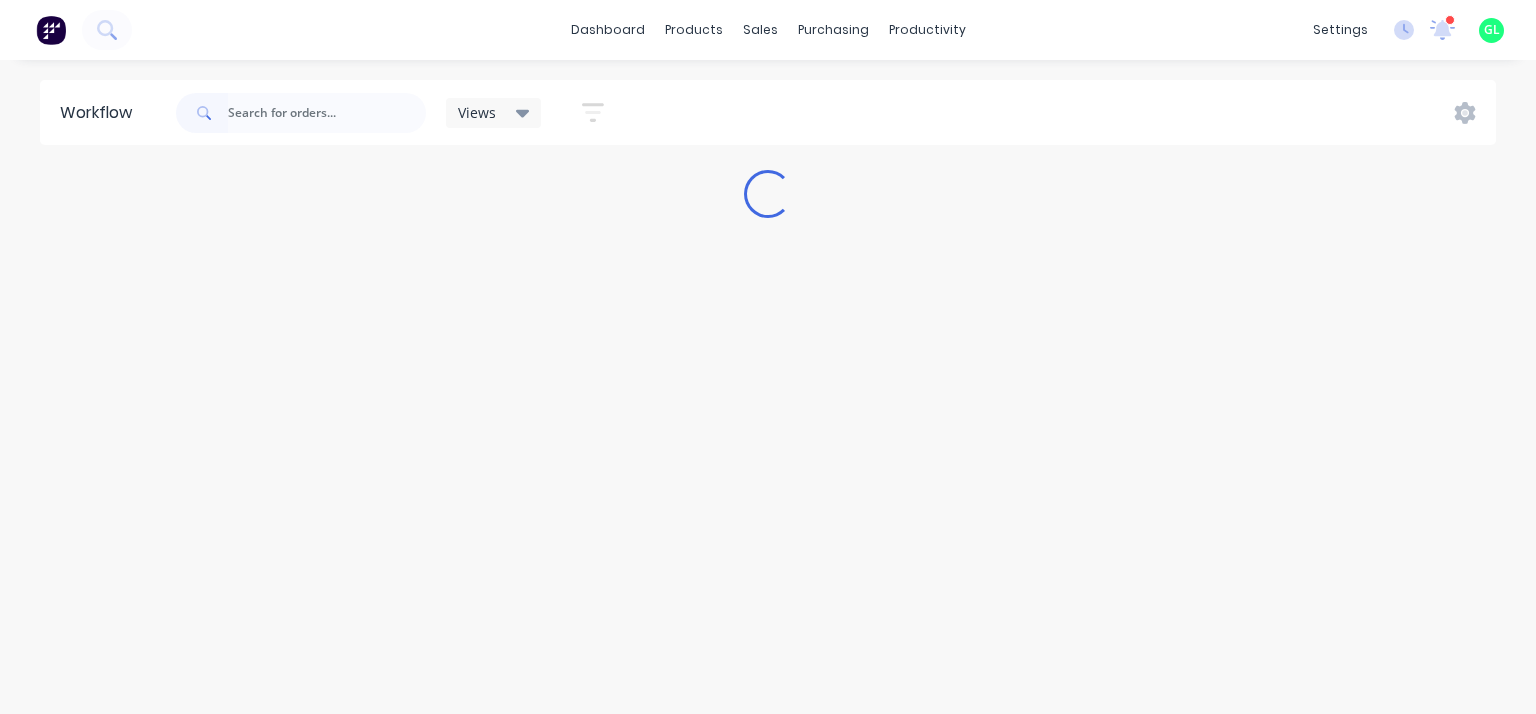 click on "Loading..." at bounding box center [768, 194] 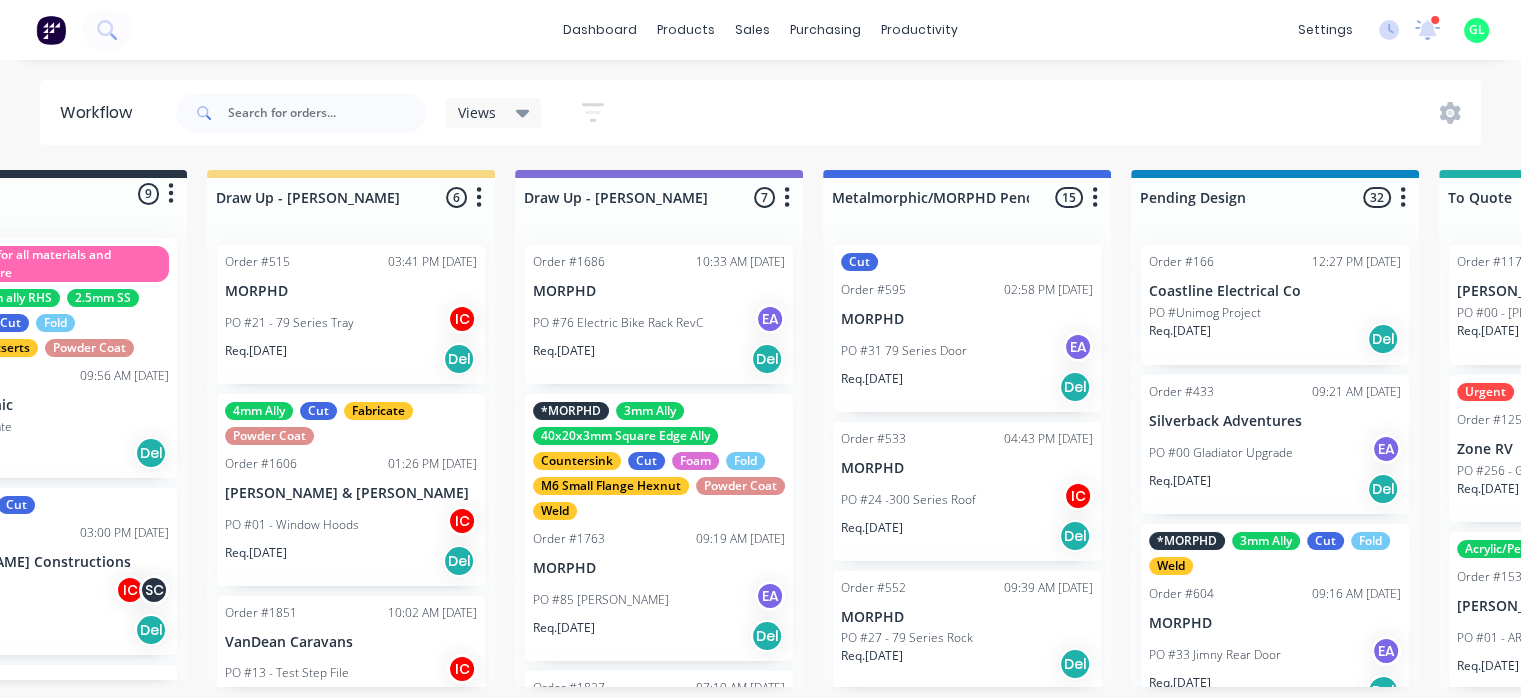 scroll, scrollTop: 0, scrollLeft: 152, axis: horizontal 